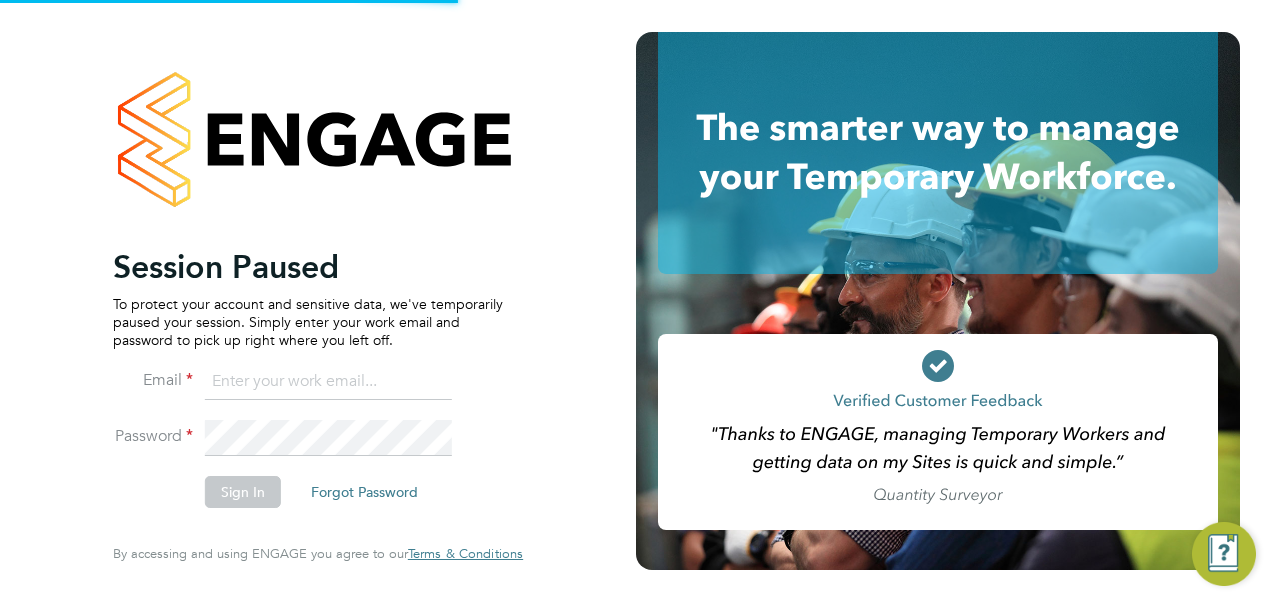 scroll, scrollTop: 0, scrollLeft: 0, axis: both 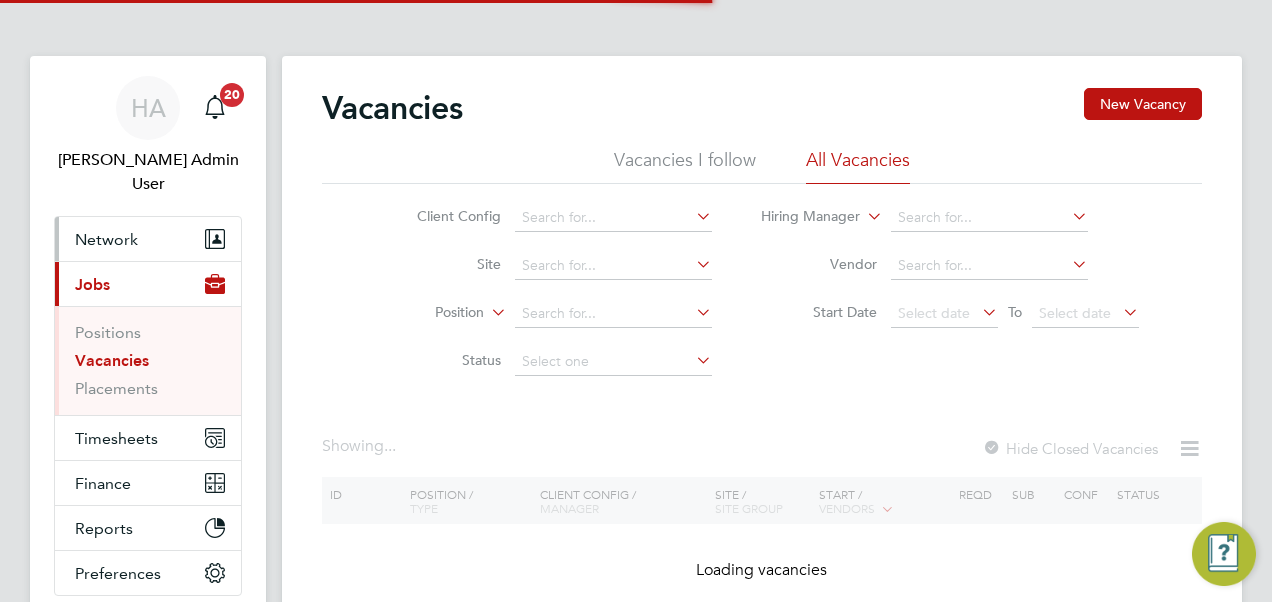 click on "Network" at bounding box center (106, 239) 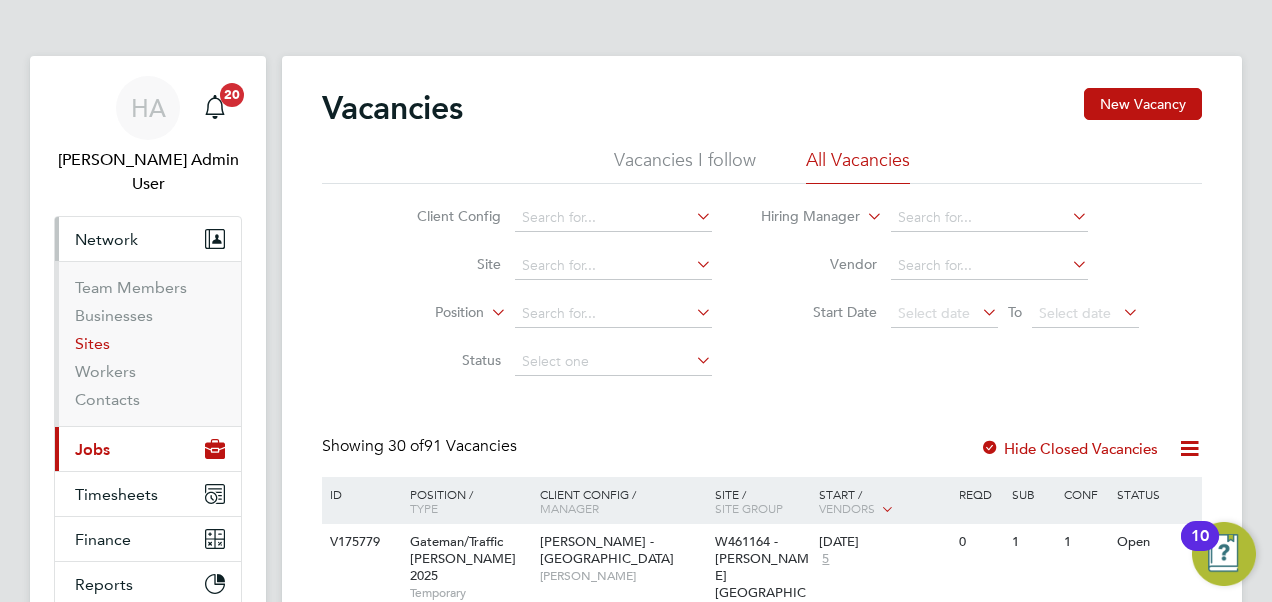 click on "Sites" at bounding box center (92, 343) 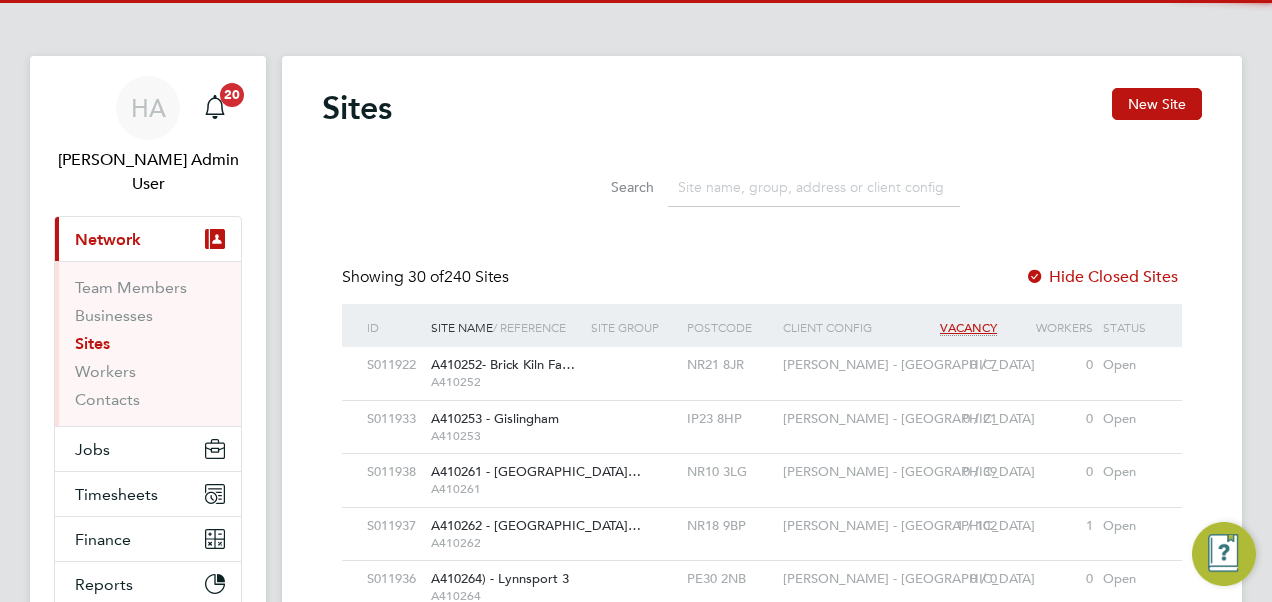 scroll, scrollTop: 10, scrollLeft: 10, axis: both 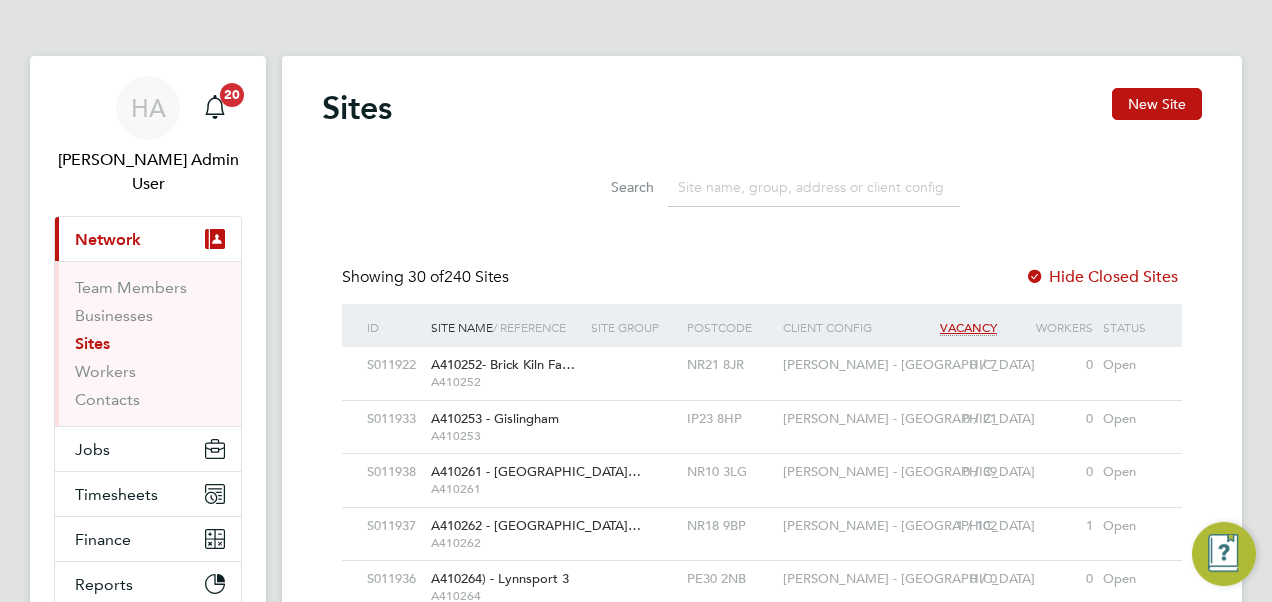 click 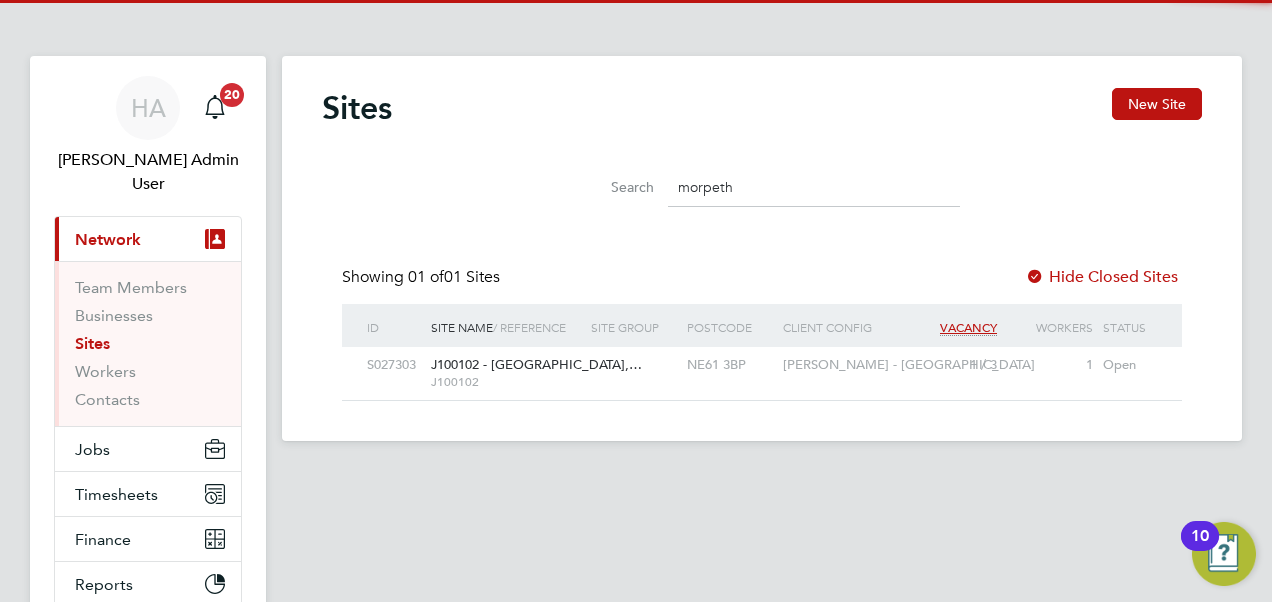 type on "morpeth" 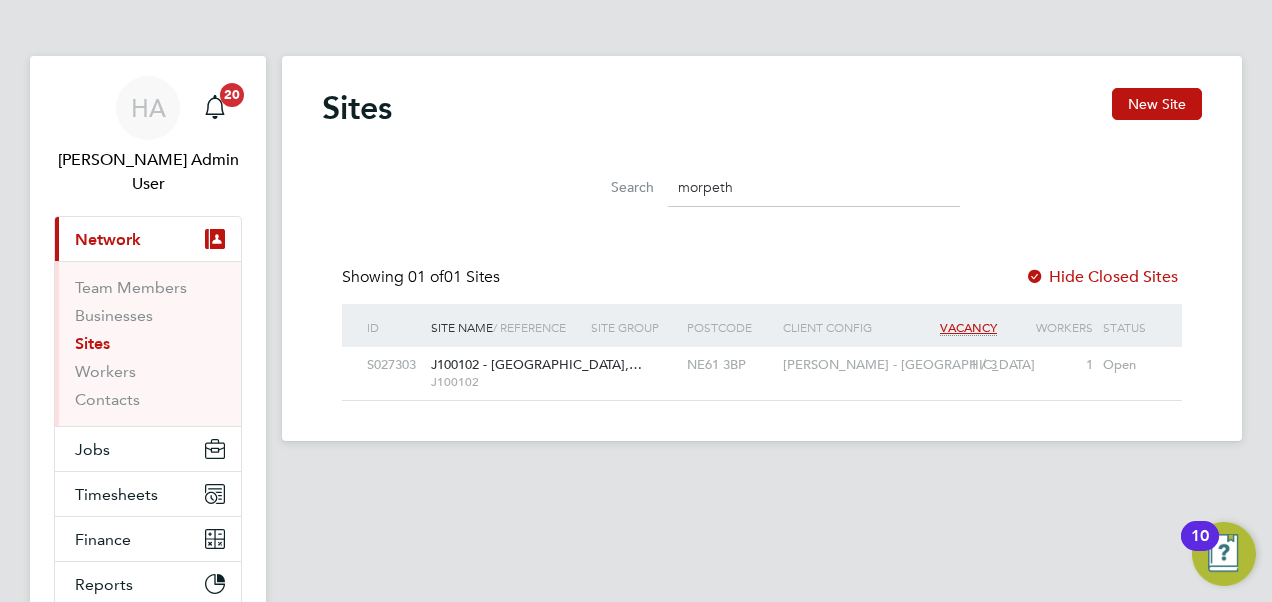 click on "J100102" 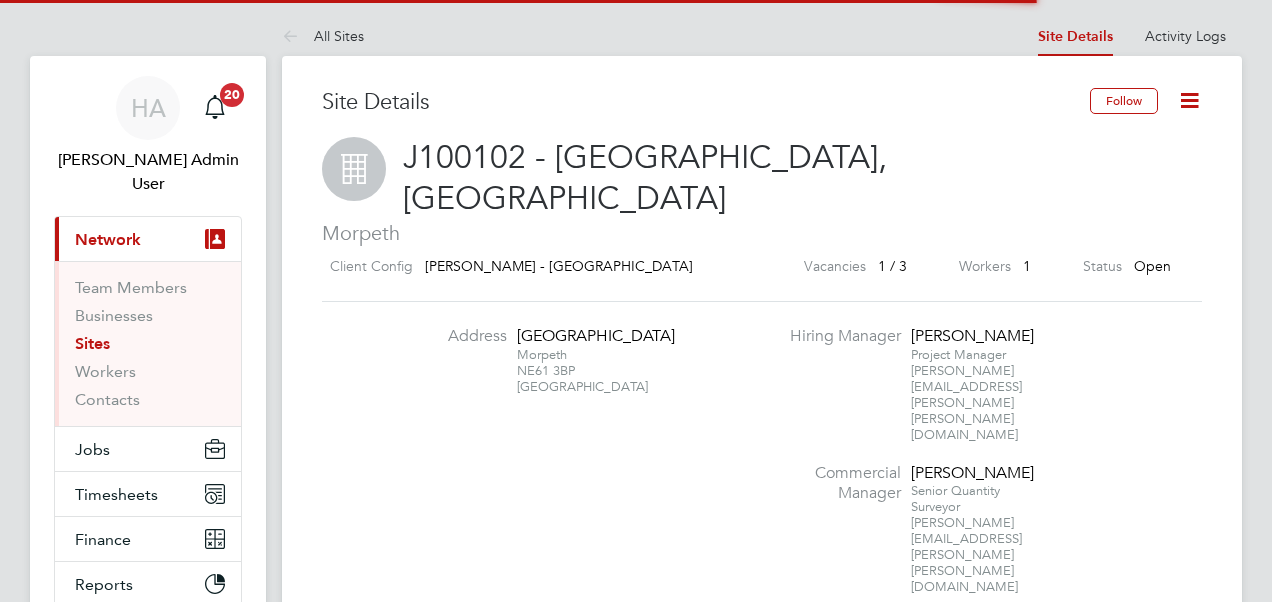 scroll, scrollTop: 0, scrollLeft: 0, axis: both 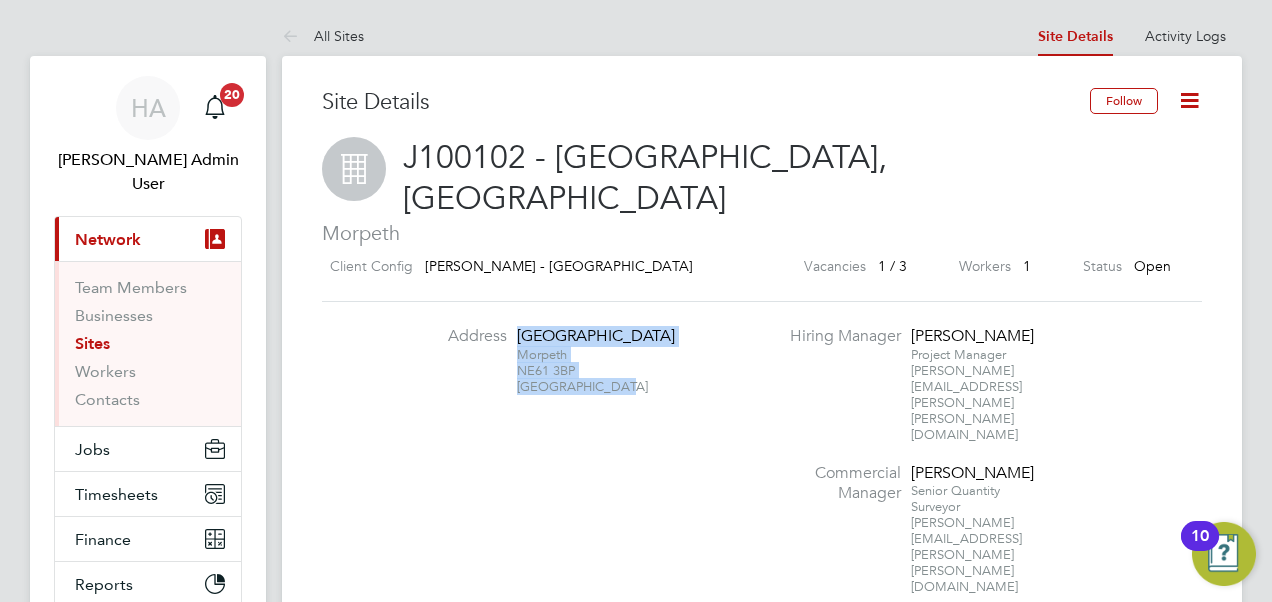 drag, startPoint x: 512, startPoint y: 293, endPoint x: 616, endPoint y: 368, distance: 128.22246 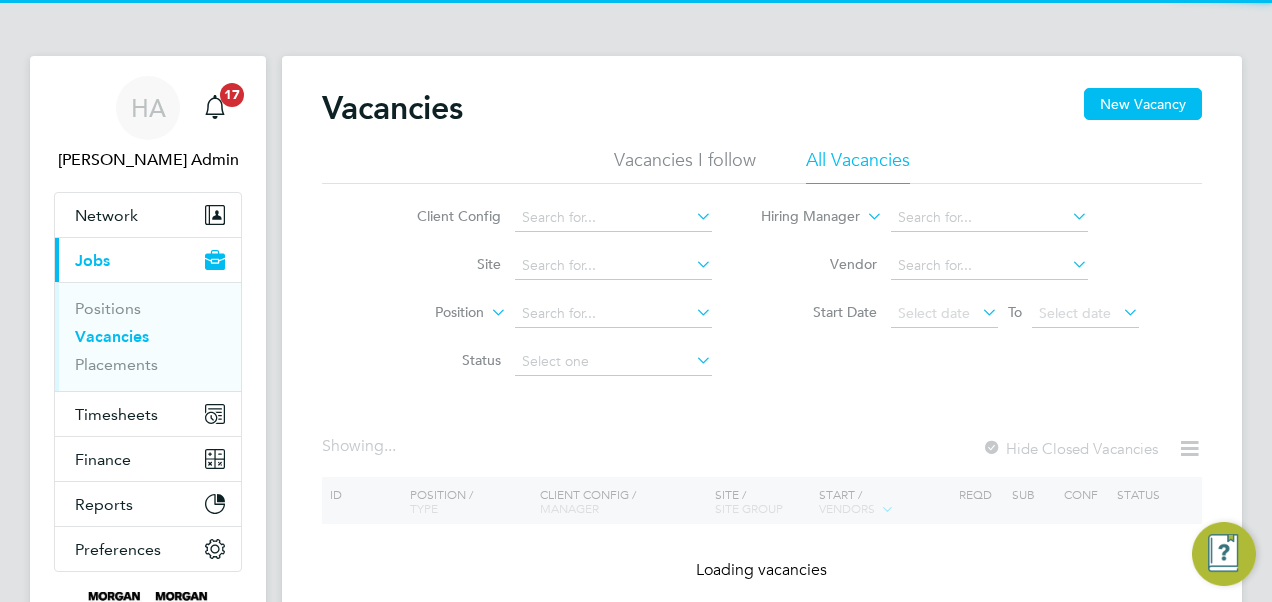 scroll, scrollTop: 0, scrollLeft: 0, axis: both 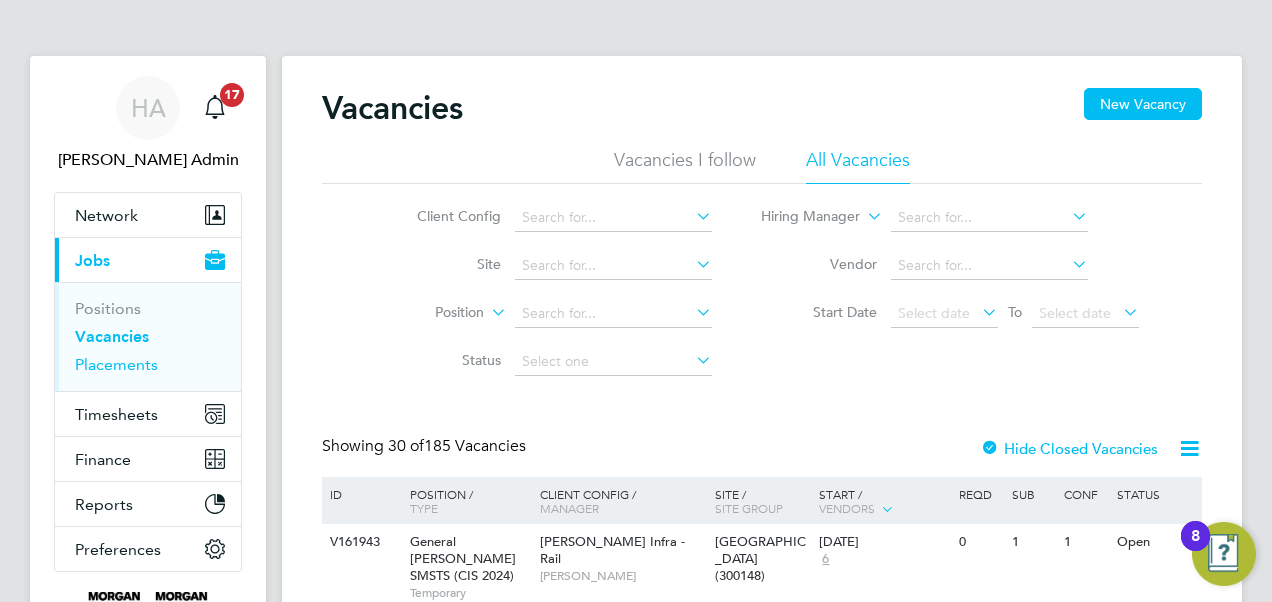 click on "Placements" at bounding box center (116, 364) 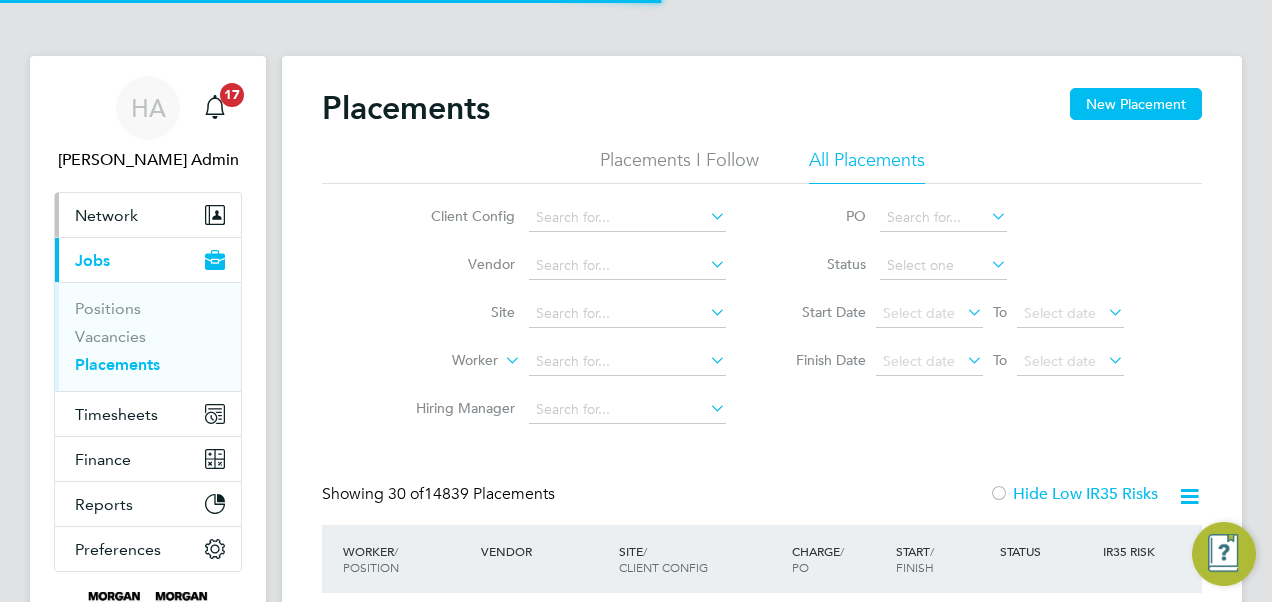 click on "Network" at bounding box center [106, 215] 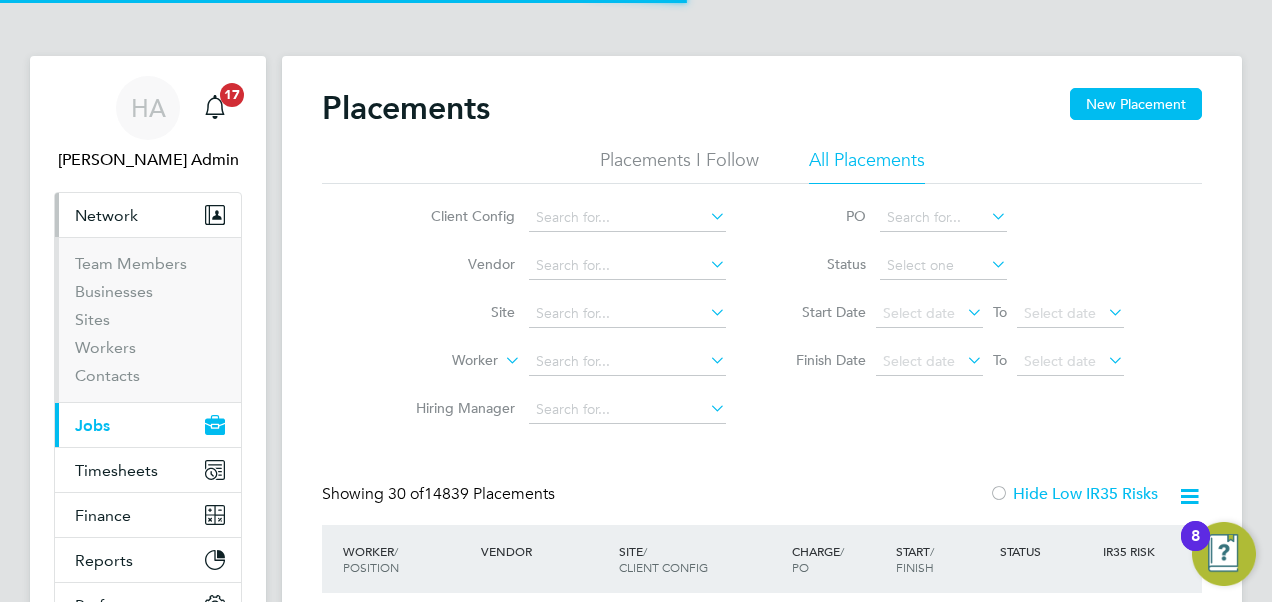 scroll, scrollTop: 10, scrollLeft: 10, axis: both 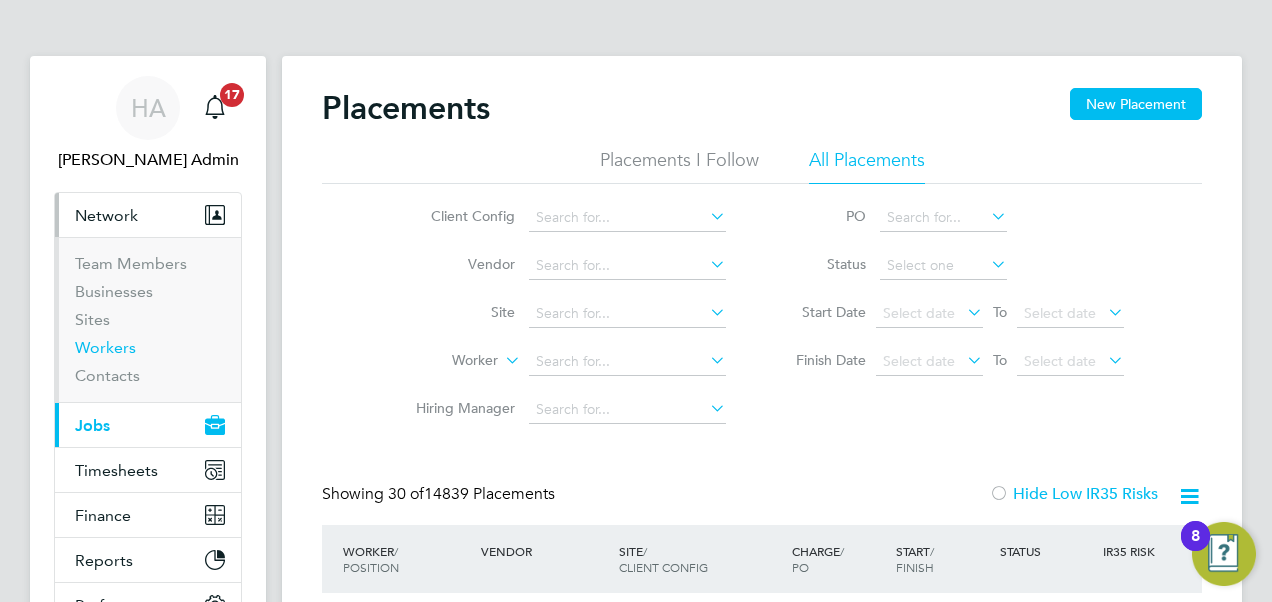 click on "Workers" at bounding box center [105, 347] 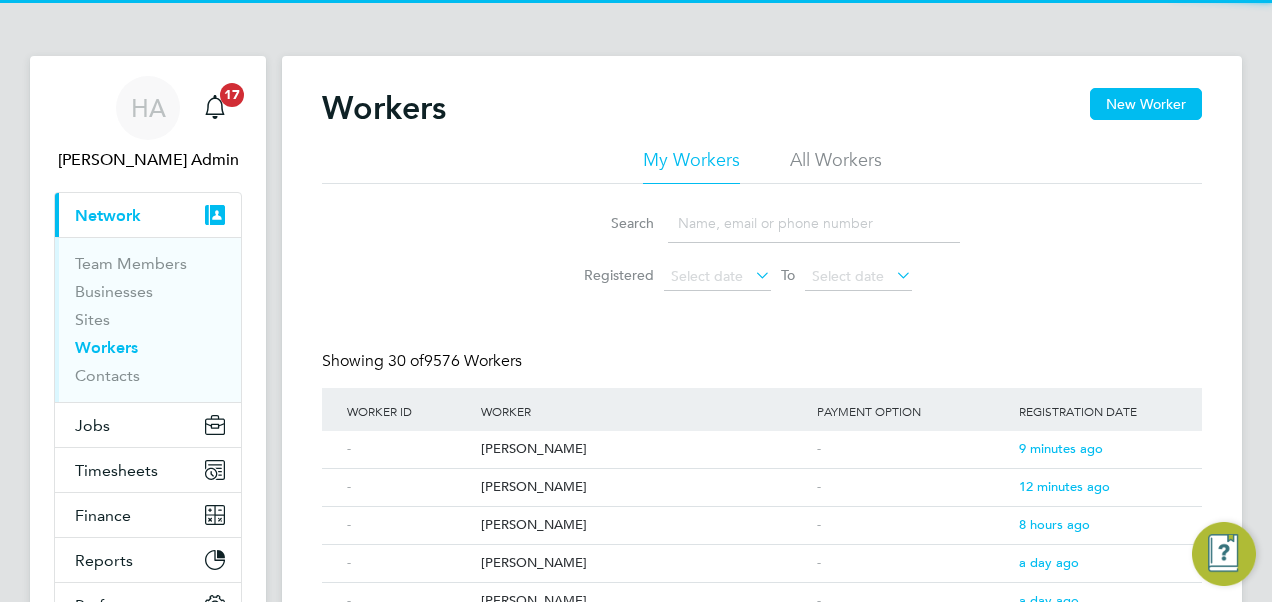 click on "All Workers" 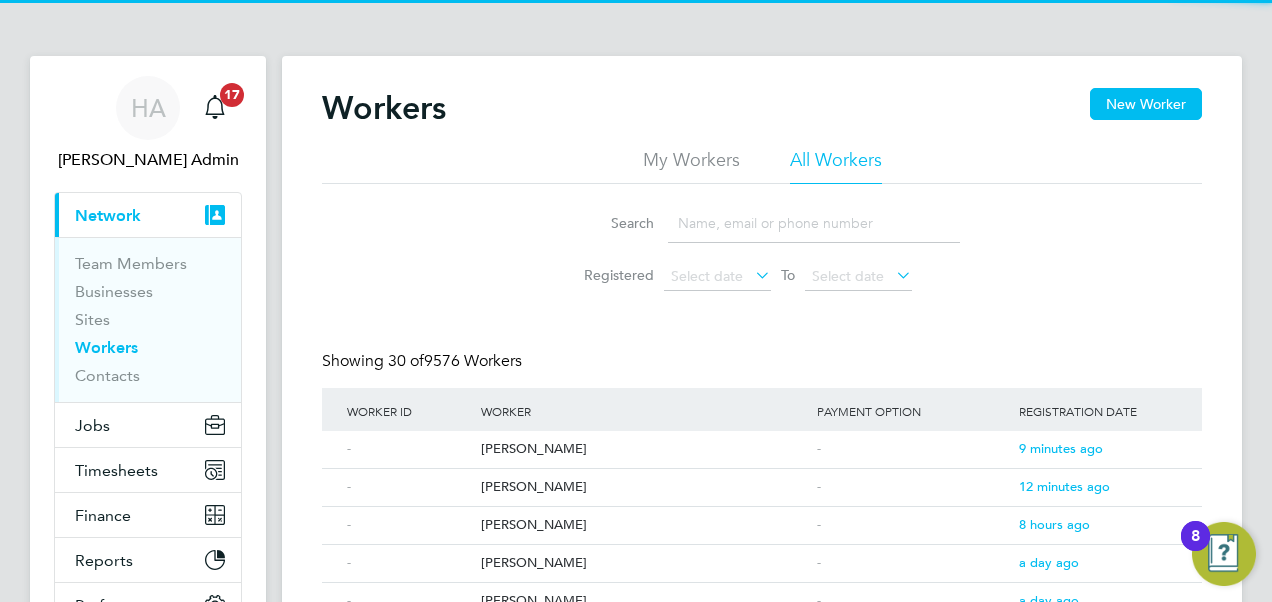 click 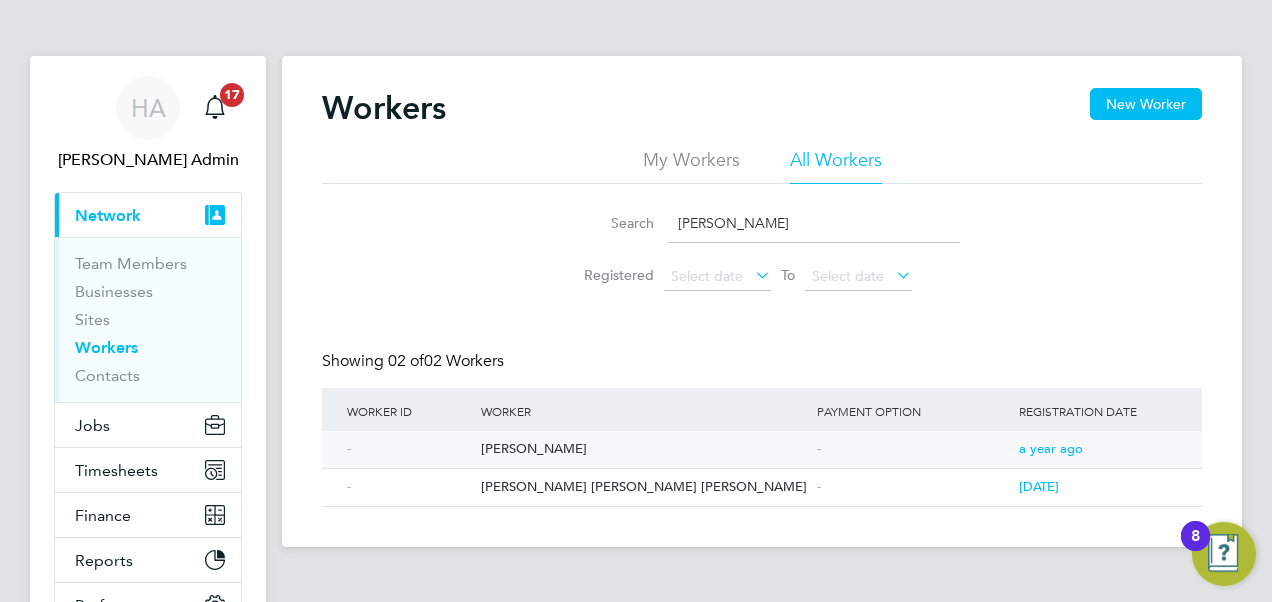 type on "conrad" 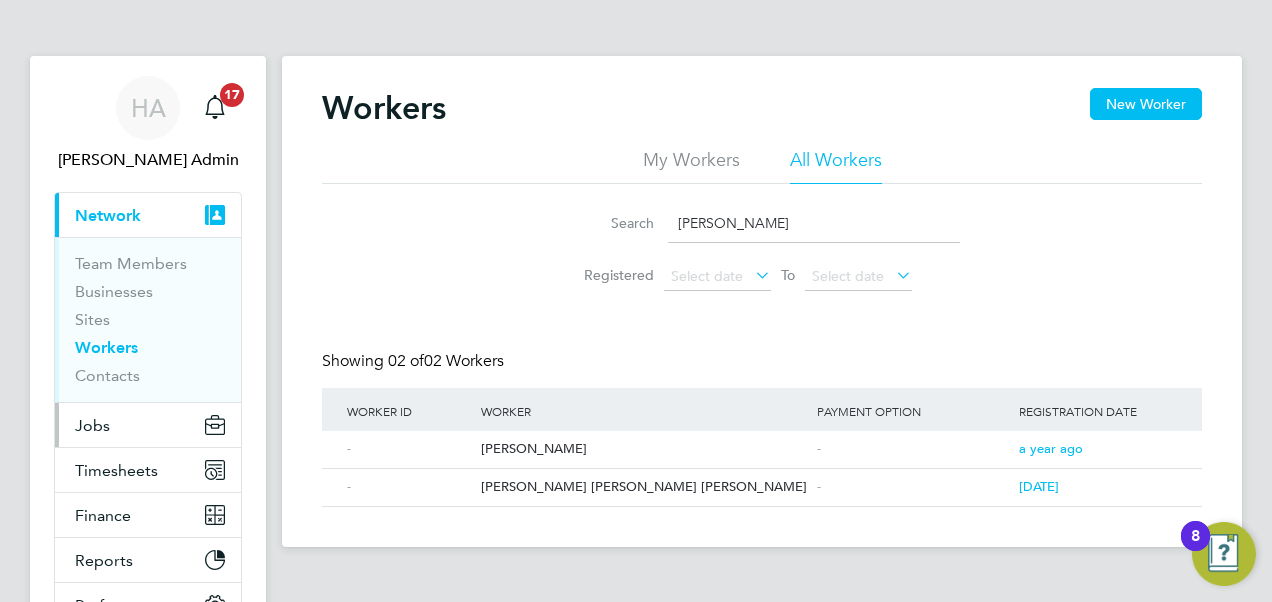 click on "Jobs" at bounding box center [92, 425] 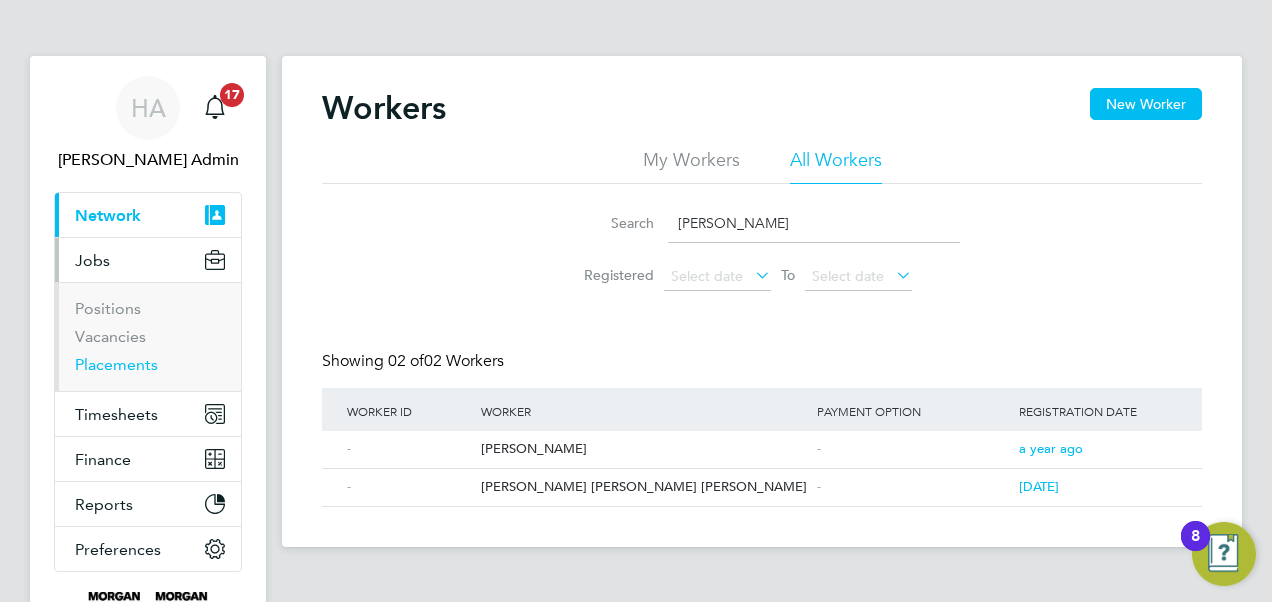 click on "Placements" at bounding box center [116, 364] 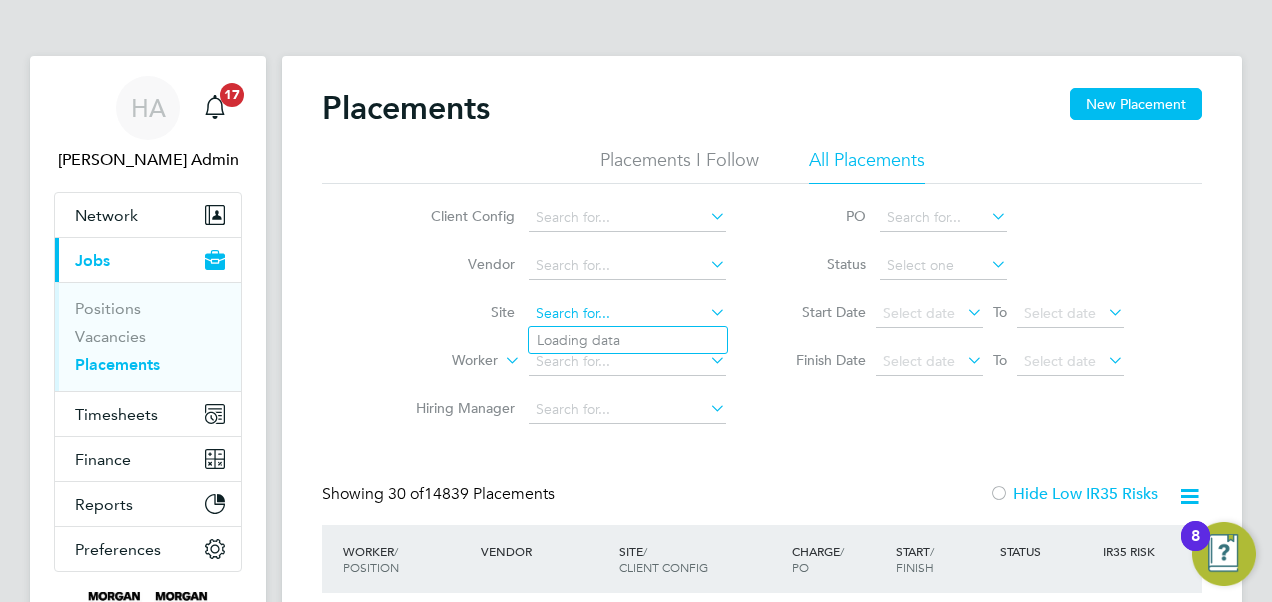 click 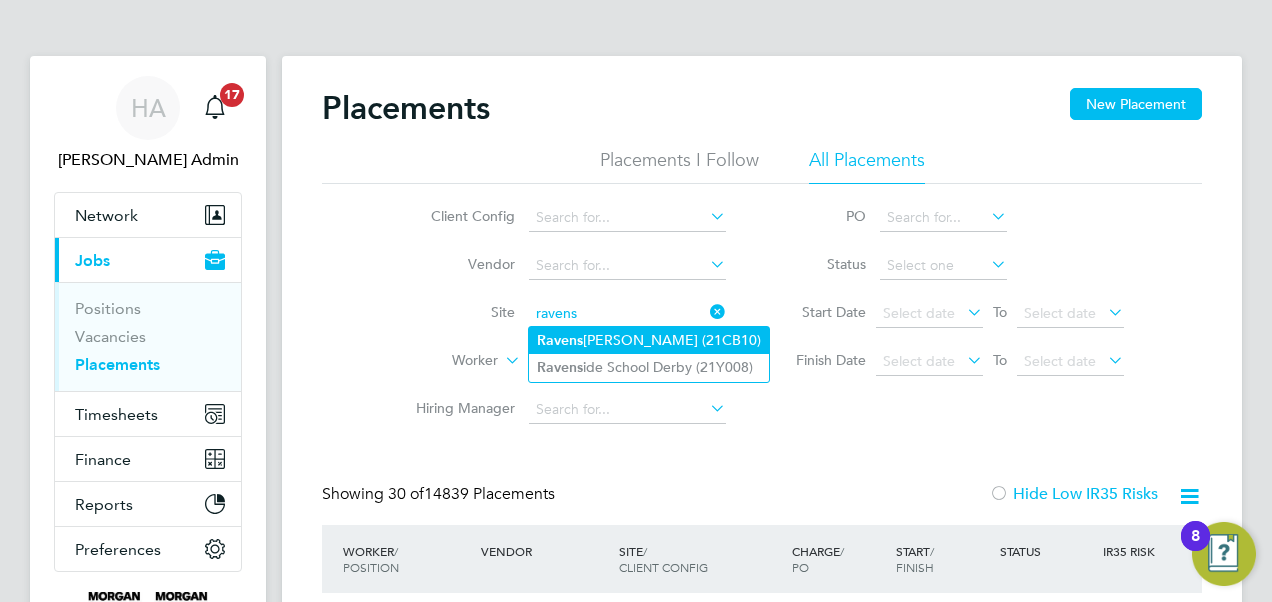 click on "Ravens" 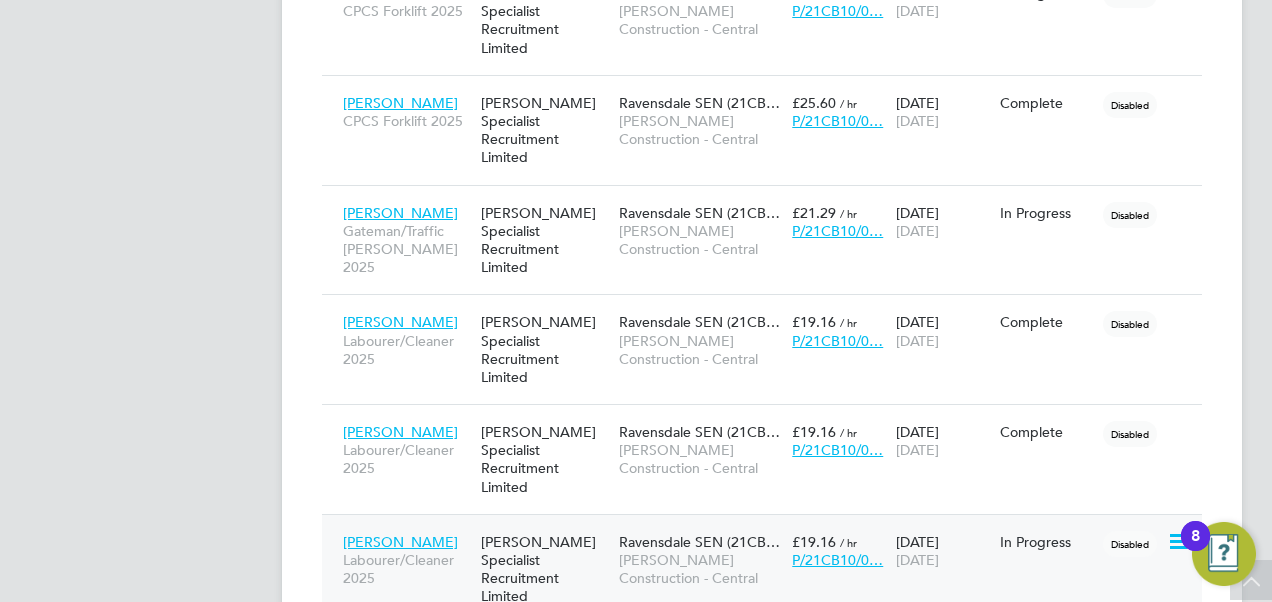 click on "Conrad Addico" 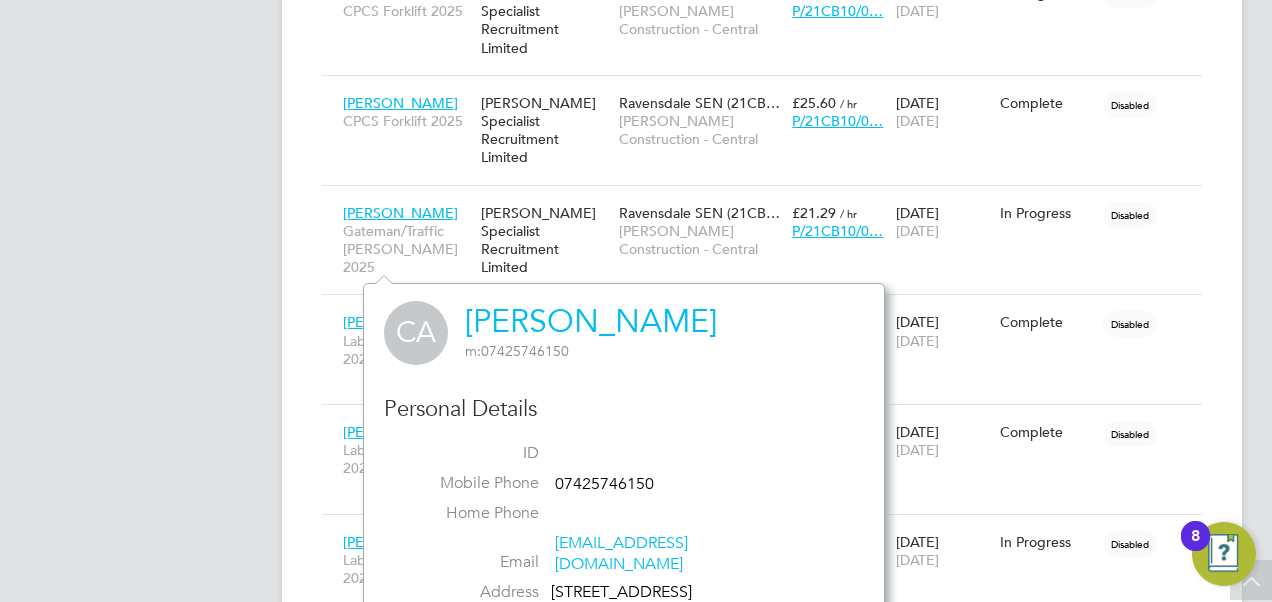 click on "ID" 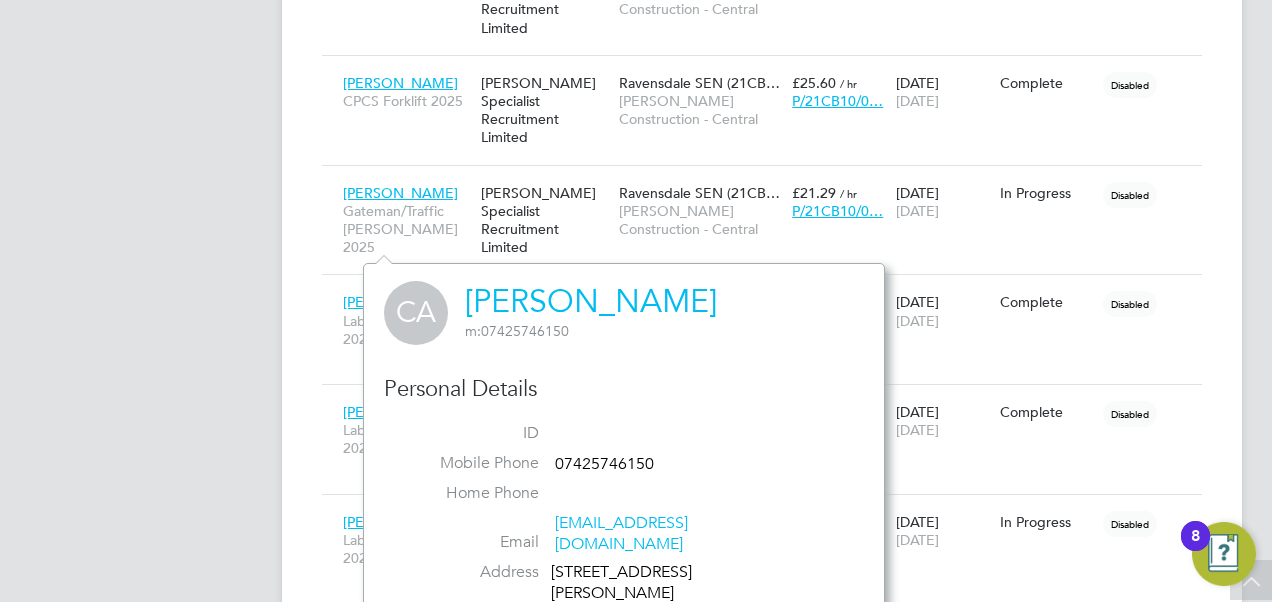 drag, startPoint x: 119, startPoint y: 405, endPoint x: 100, endPoint y: 375, distance: 35.510563 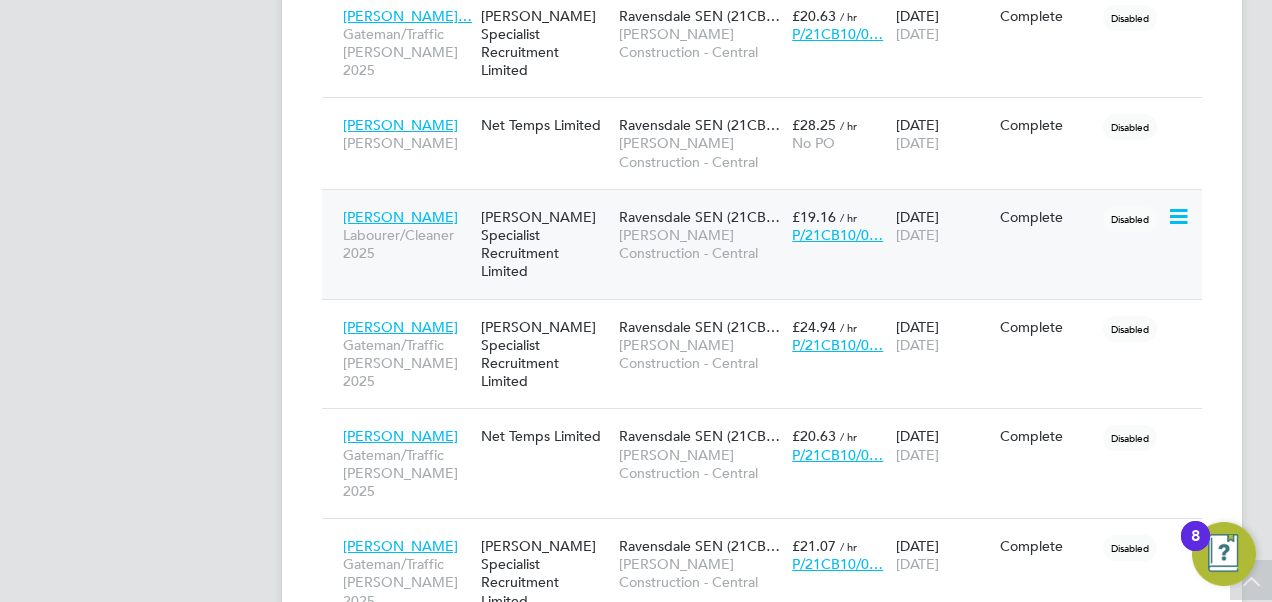 click on "Tony Spencer" 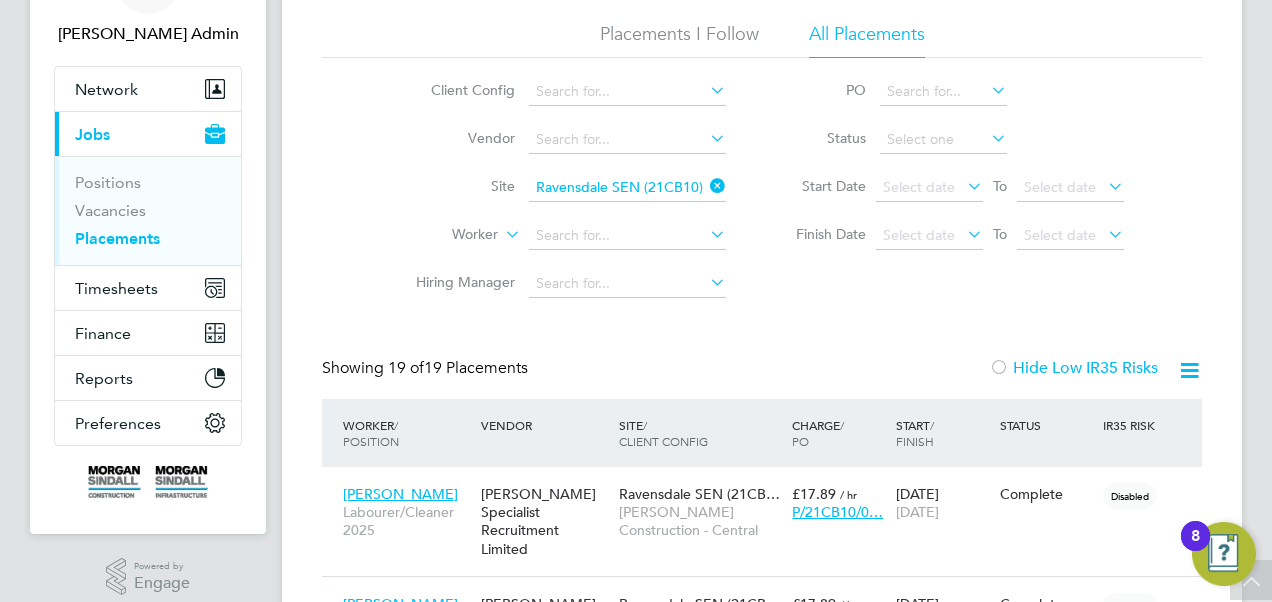 scroll, scrollTop: 114, scrollLeft: 0, axis: vertical 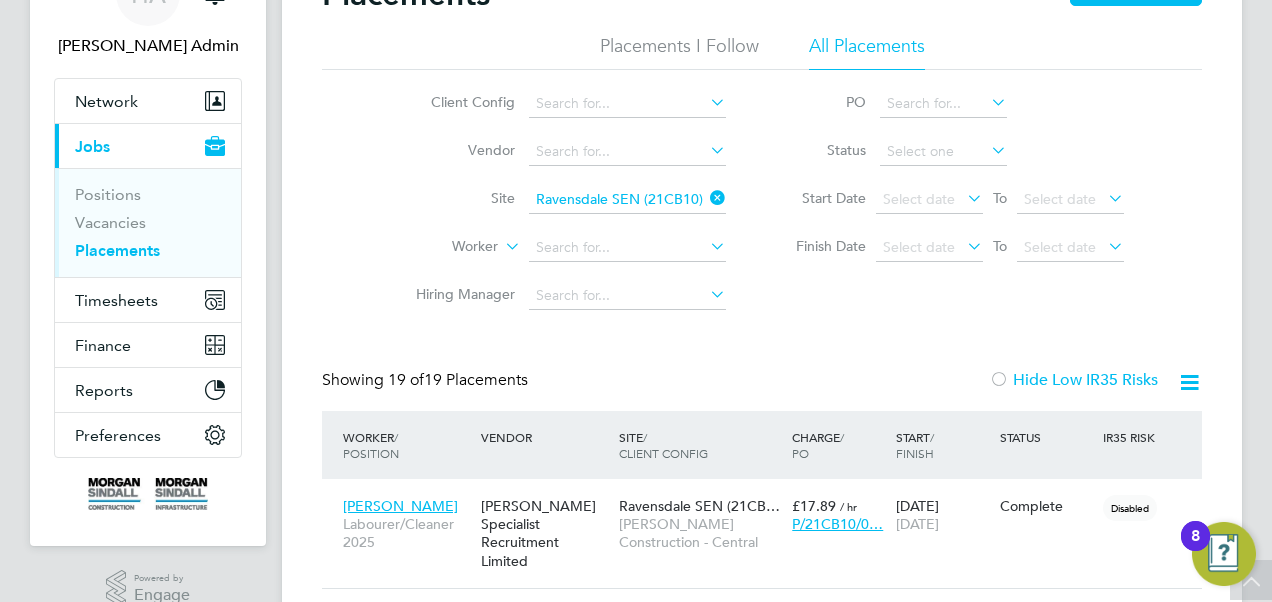 click on "Showing   19 of  19 Placements Hide Low IR35 Risks" 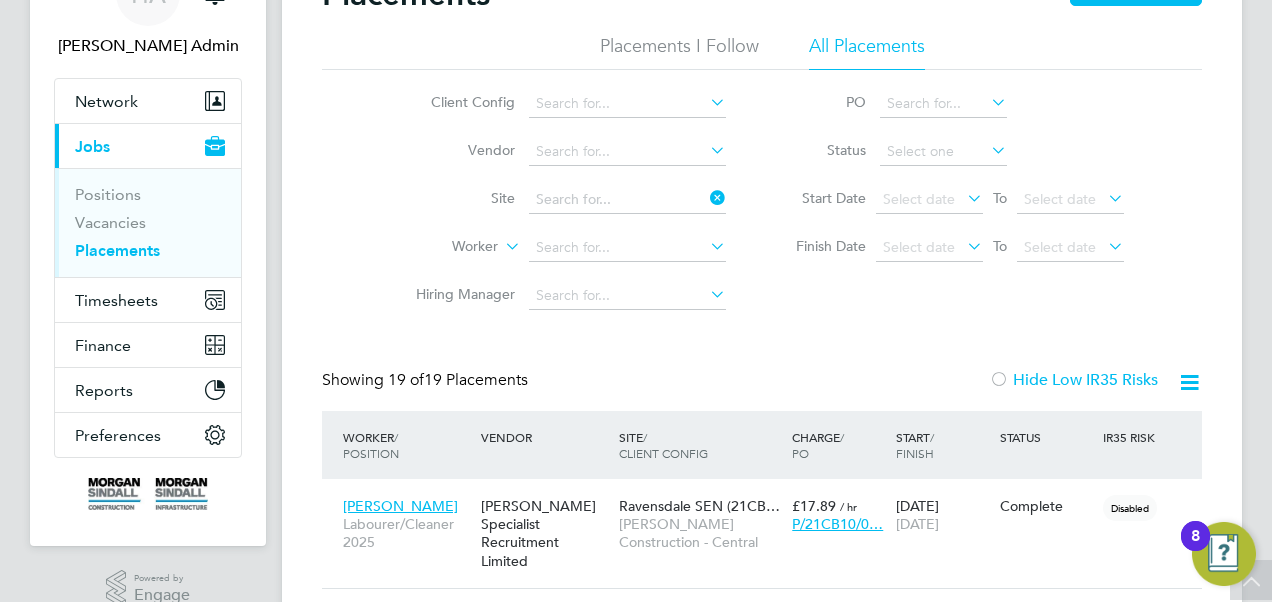 scroll, scrollTop: 0, scrollLeft: 0, axis: both 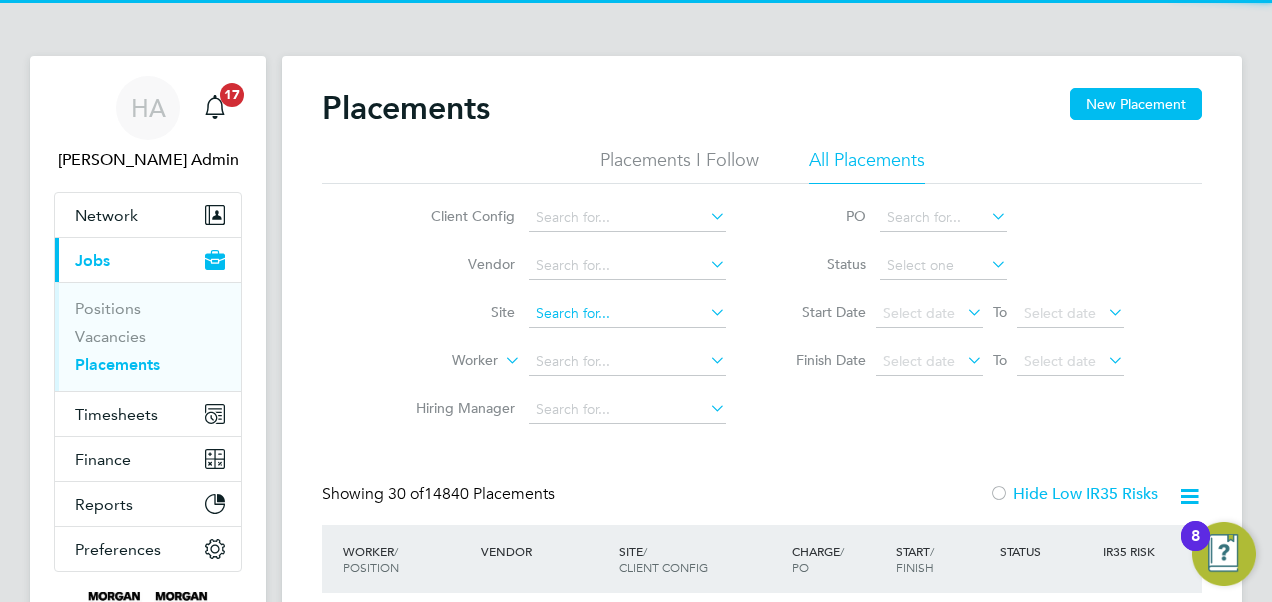 click 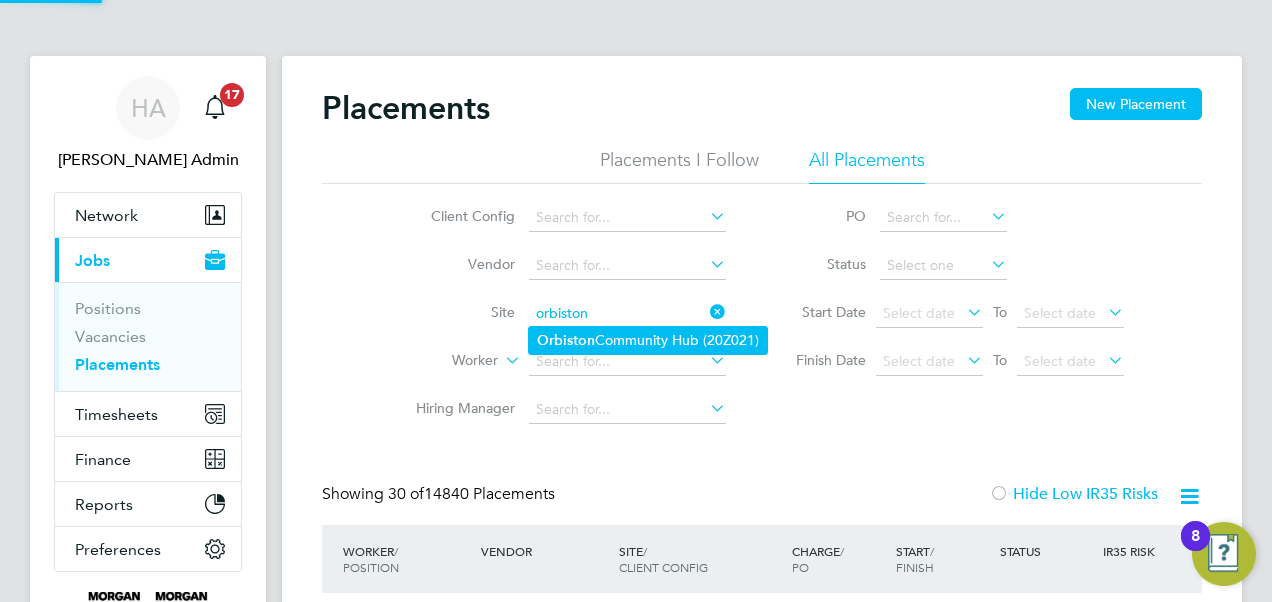 click on "Orbiston" 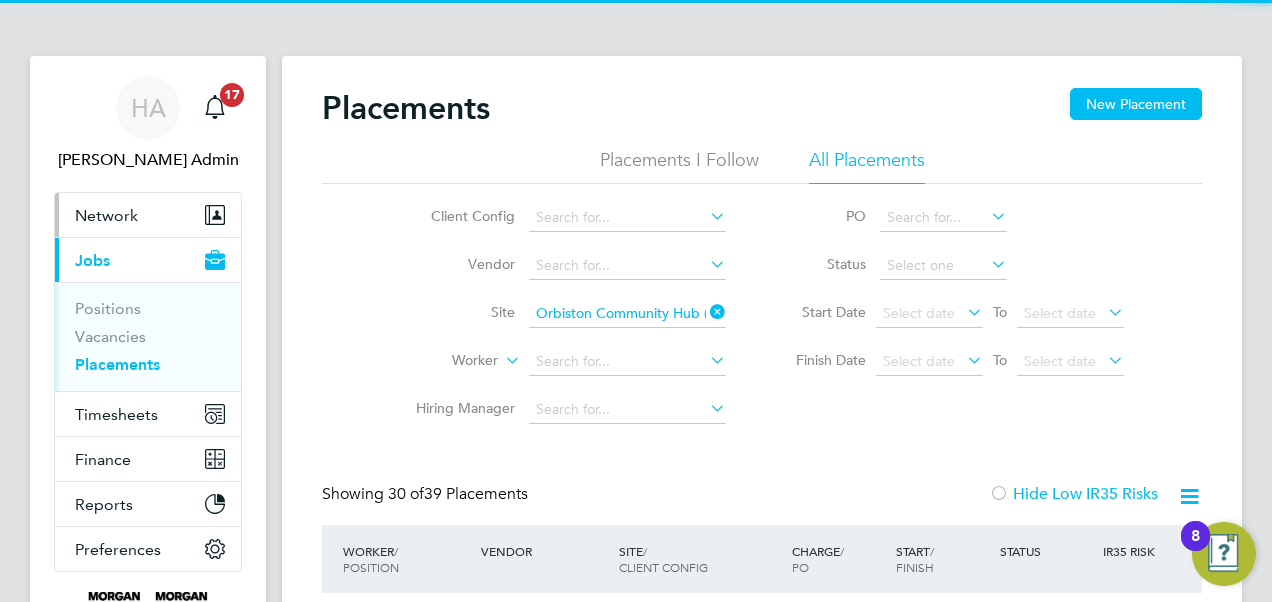click on "Network" at bounding box center [148, 215] 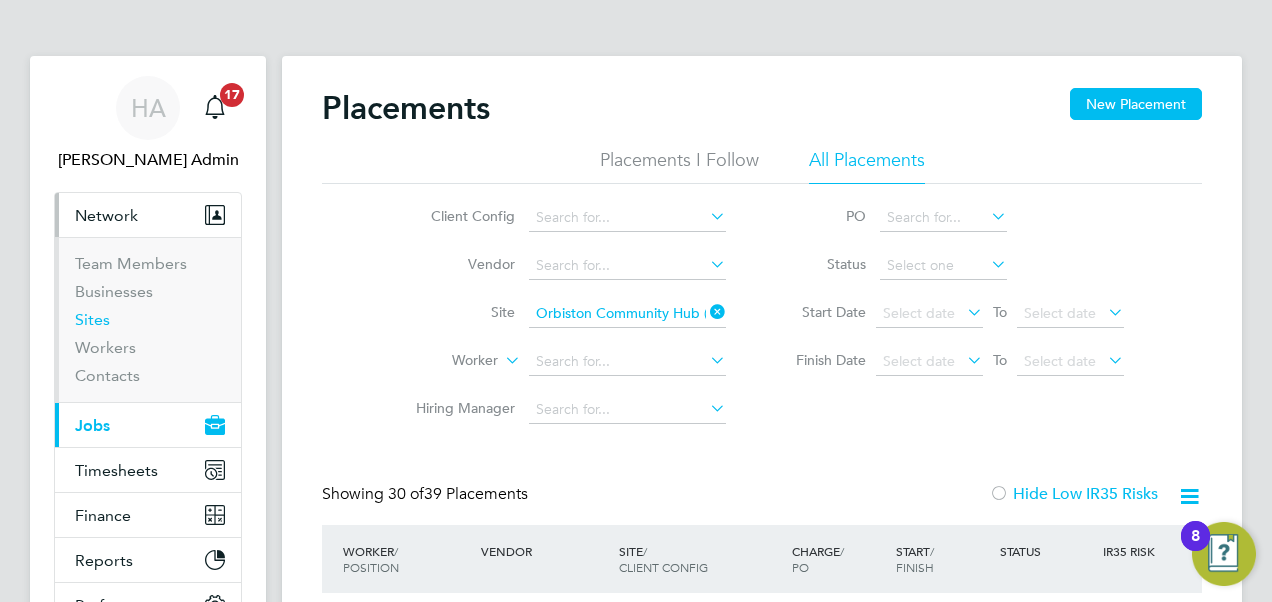 click on "Sites" at bounding box center (92, 319) 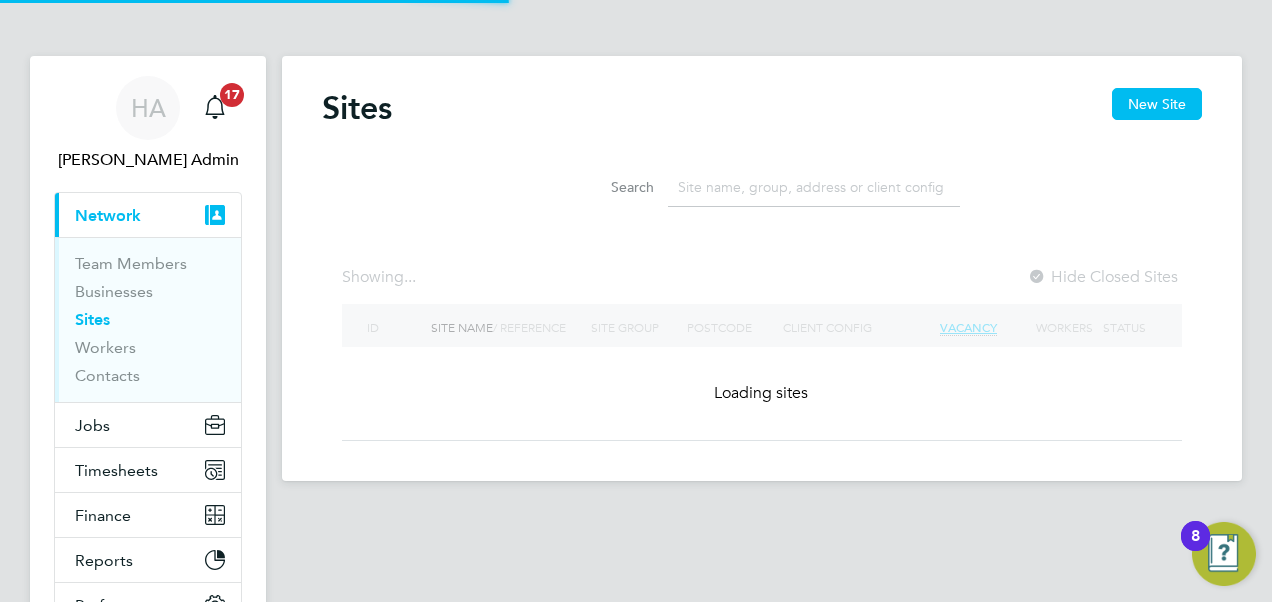 click 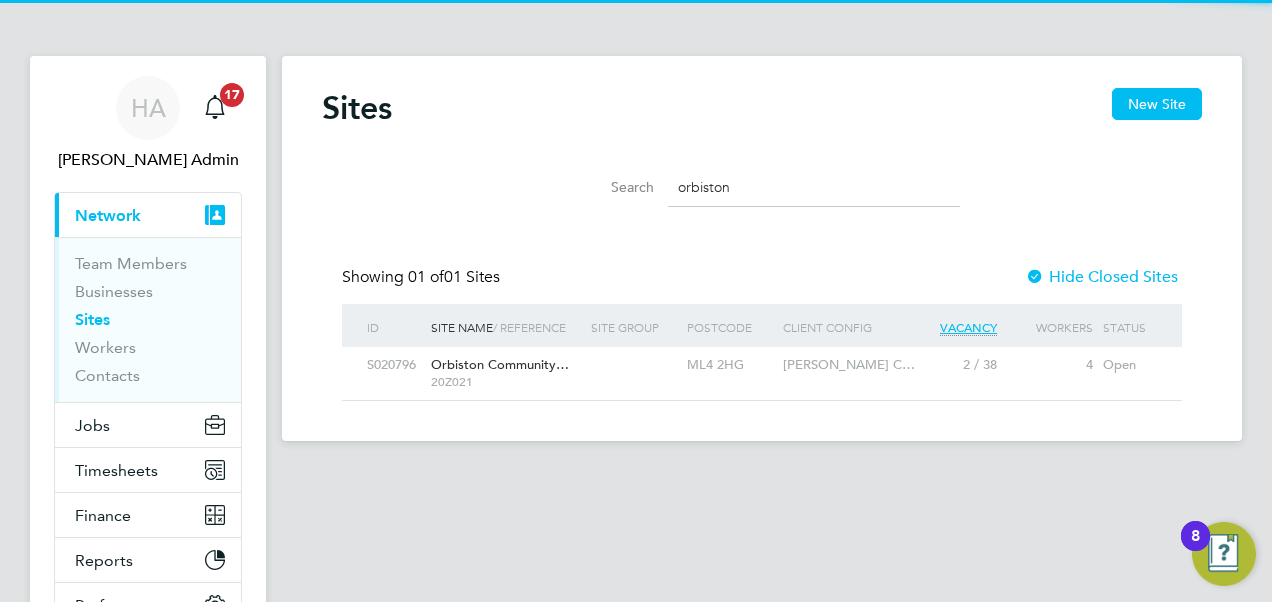 type on "orbiston" 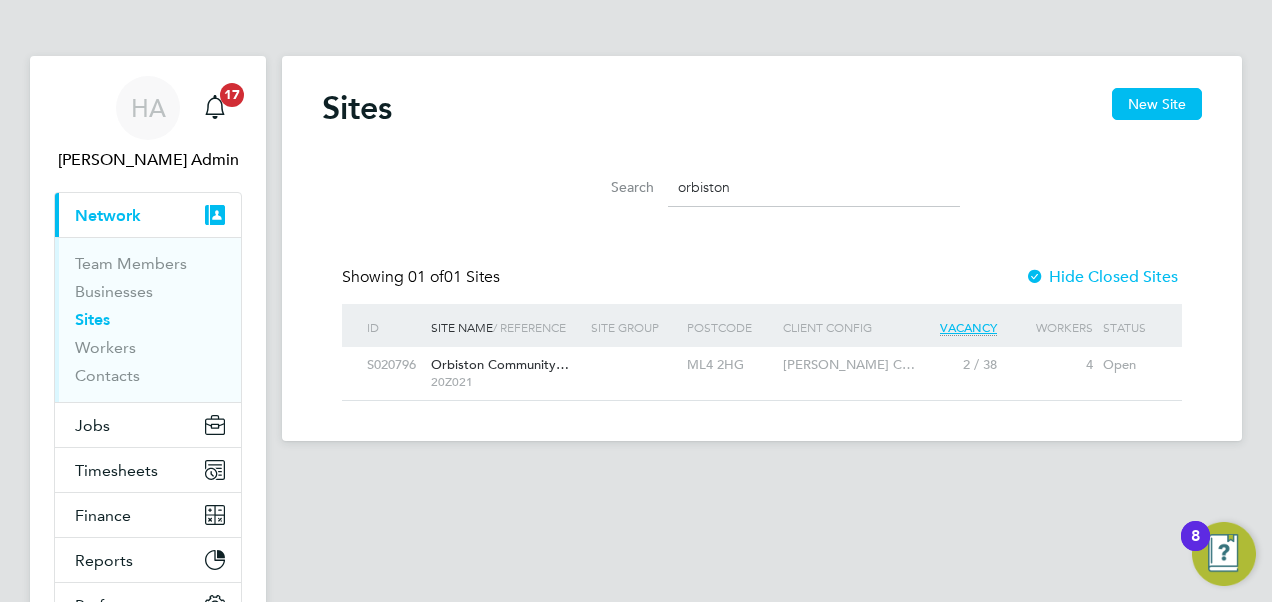 click on "Orbiston Community…" 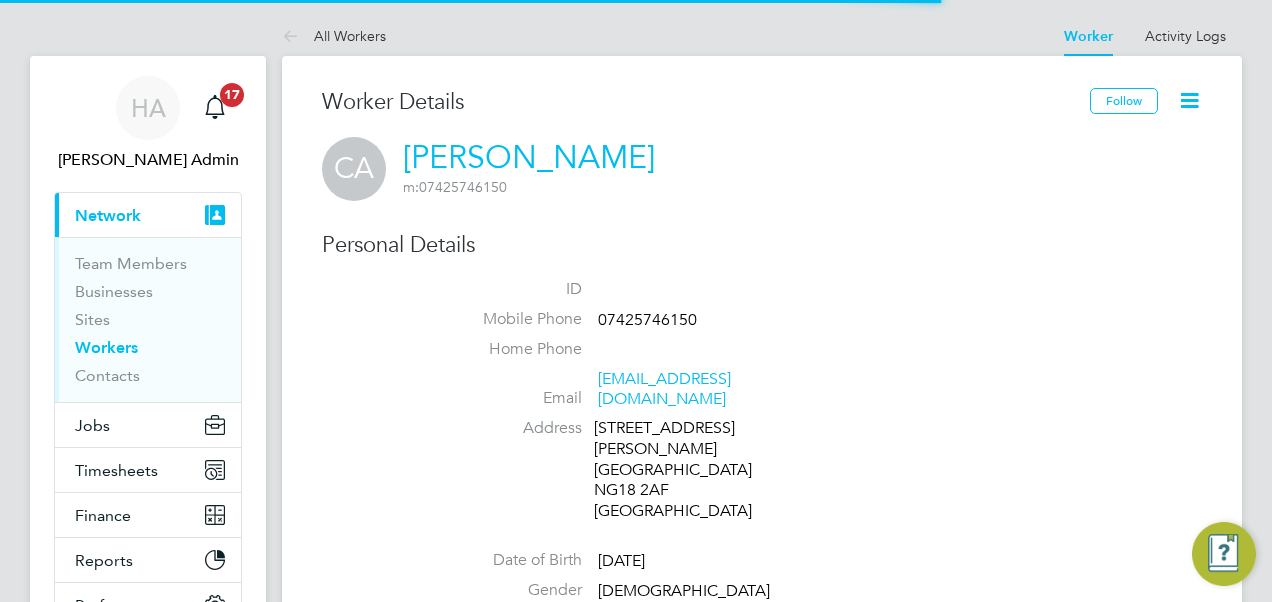 scroll, scrollTop: 0, scrollLeft: 0, axis: both 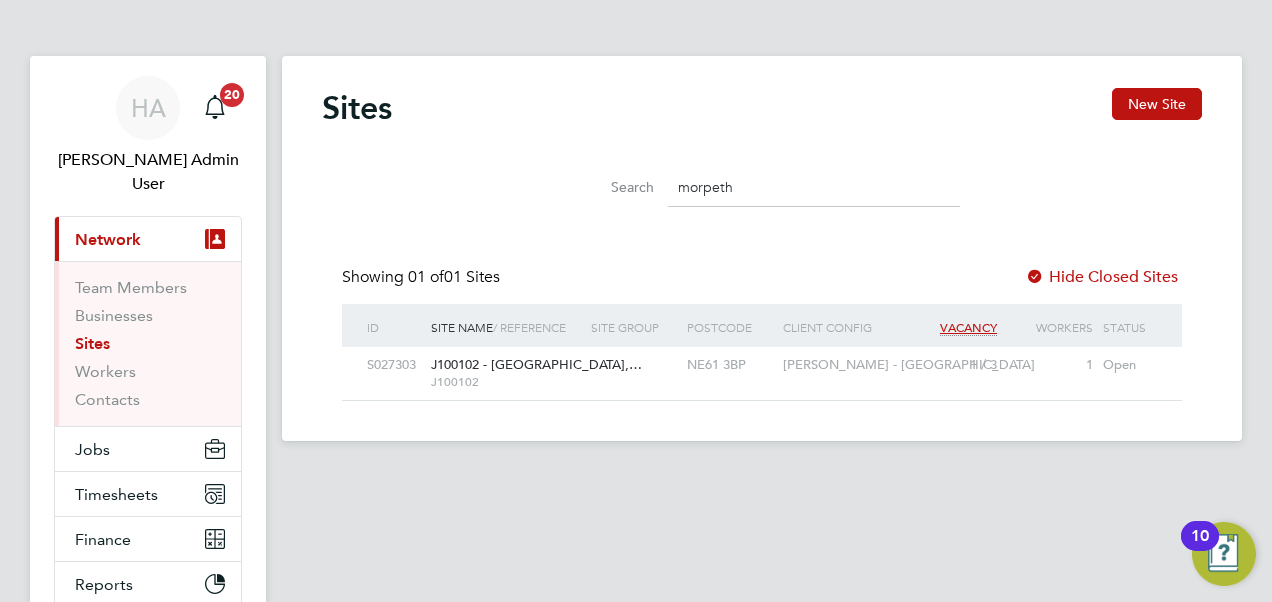 drag, startPoint x: 770, startPoint y: 184, endPoint x: 559, endPoint y: 172, distance: 211.34096 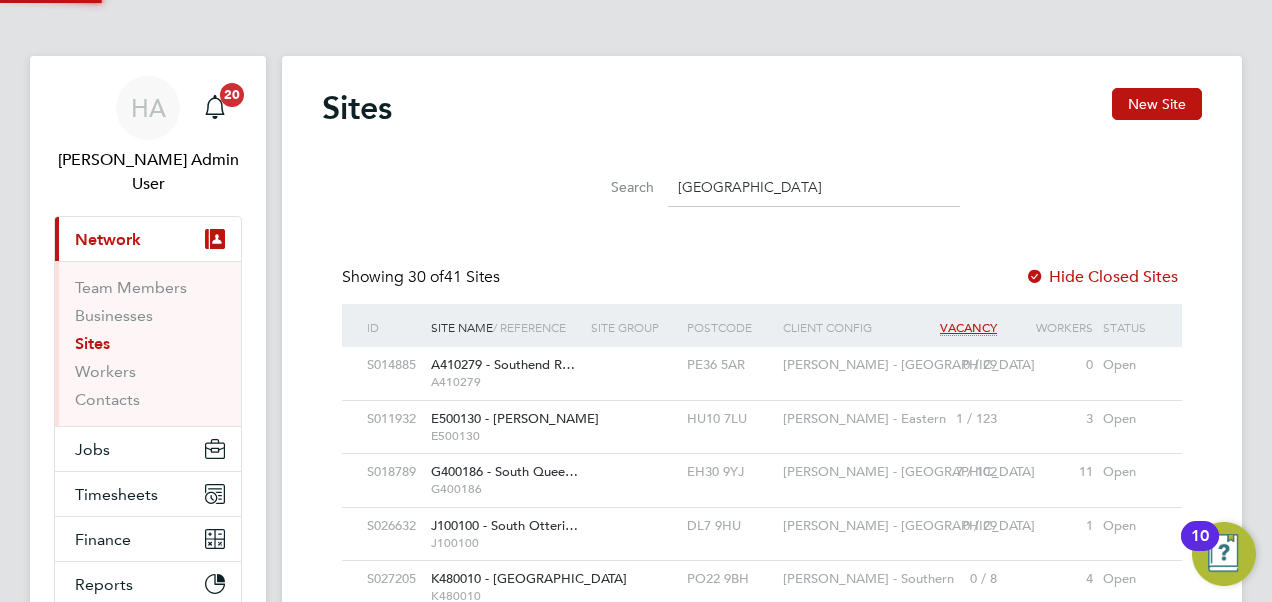 scroll, scrollTop: 10, scrollLeft: 10, axis: both 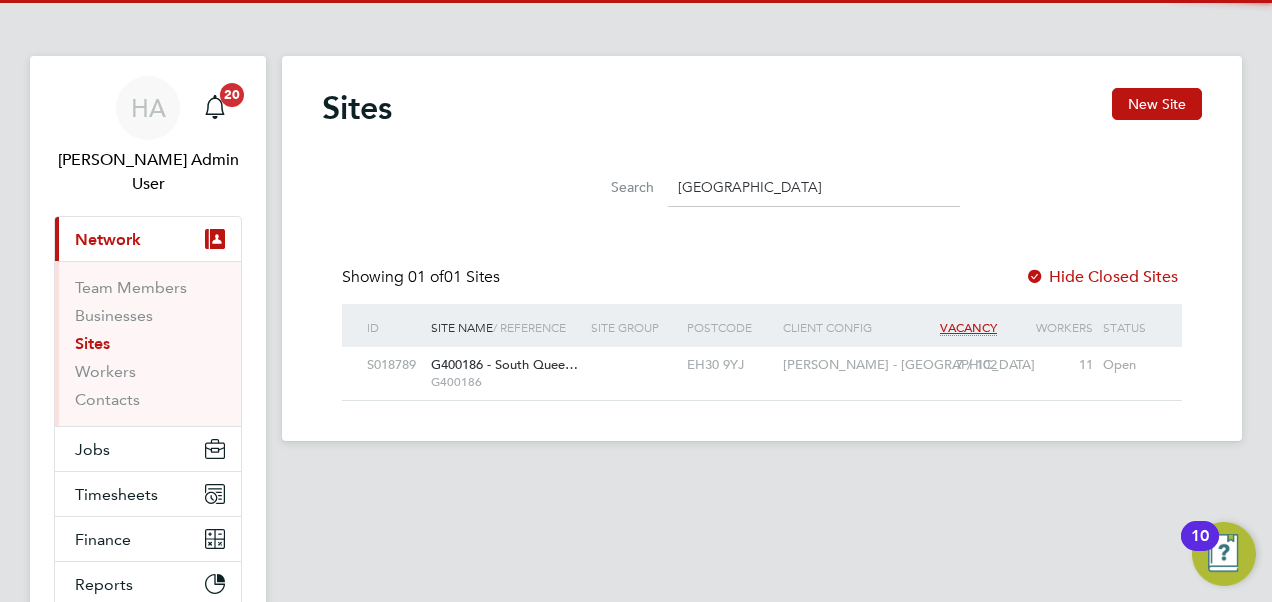 type on "[GEOGRAPHIC_DATA]" 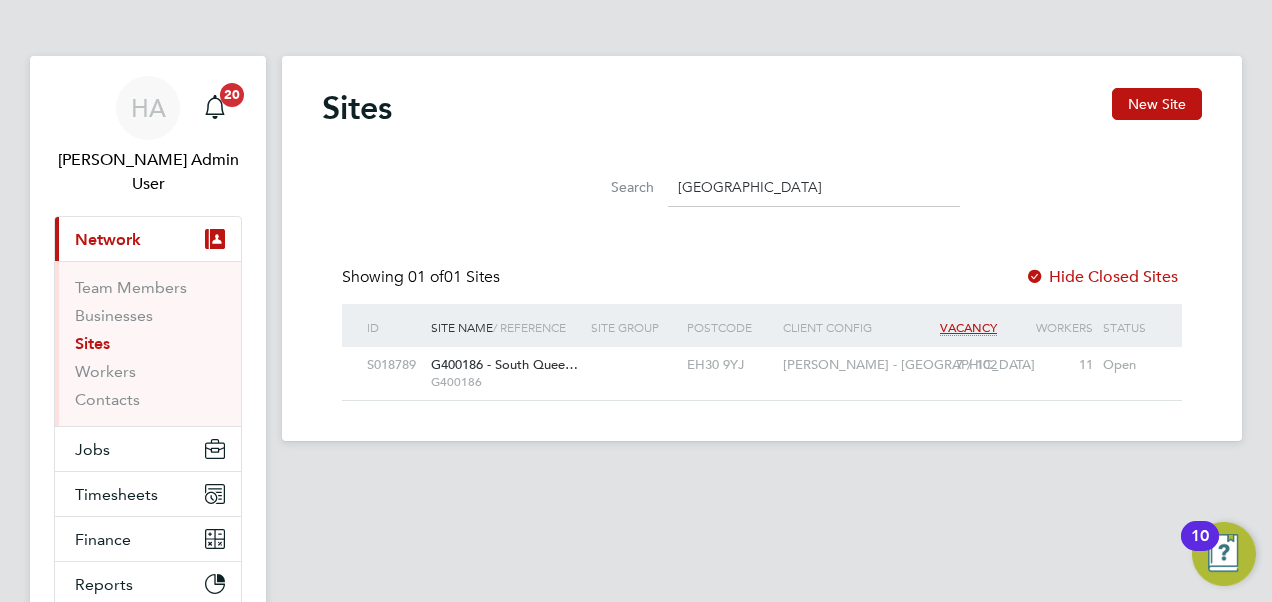 click on "G400186 - South Quee…   G400186" 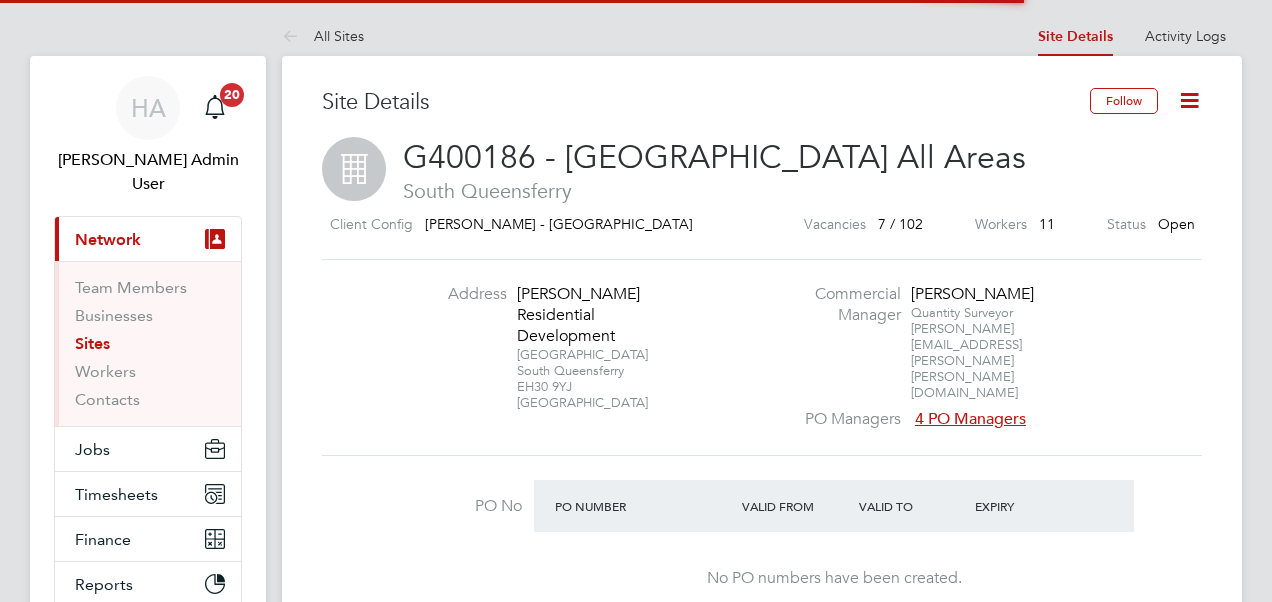 scroll, scrollTop: 0, scrollLeft: 0, axis: both 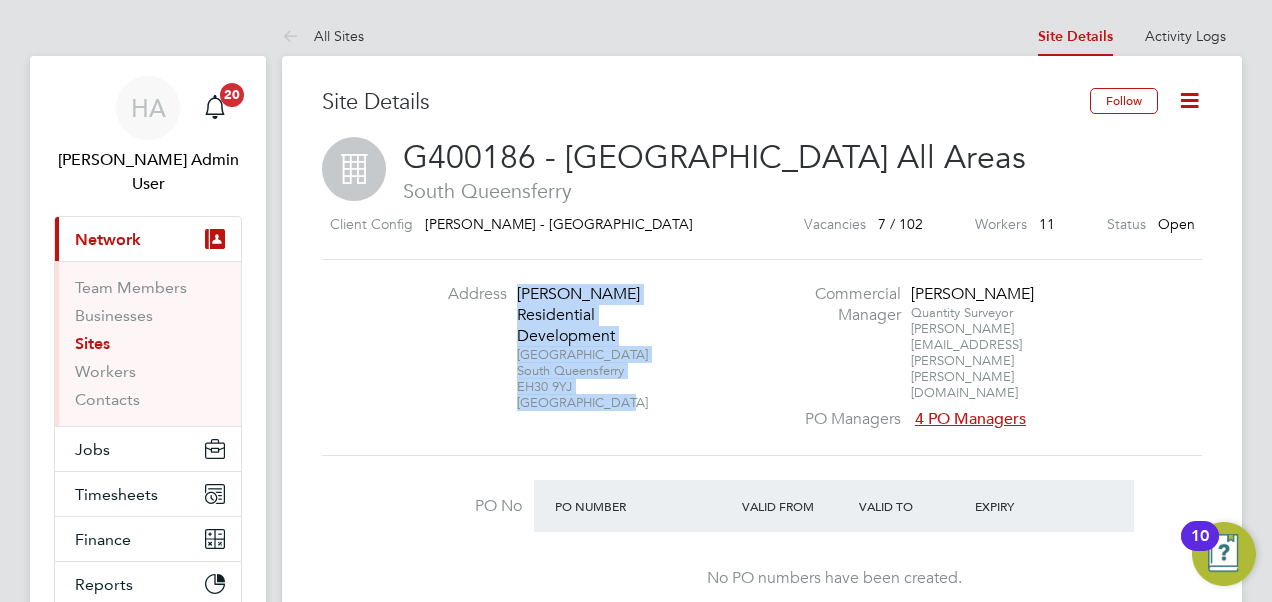 drag, startPoint x: 510, startPoint y: 288, endPoint x: 608, endPoint y: 397, distance: 146.57762 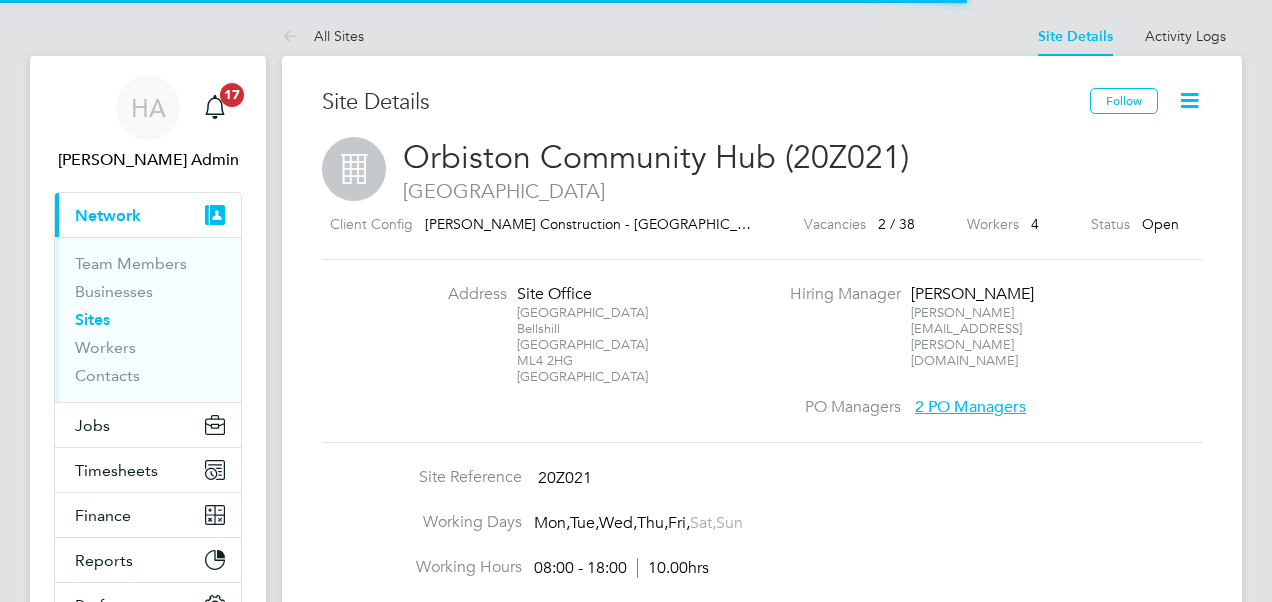 scroll, scrollTop: 0, scrollLeft: 0, axis: both 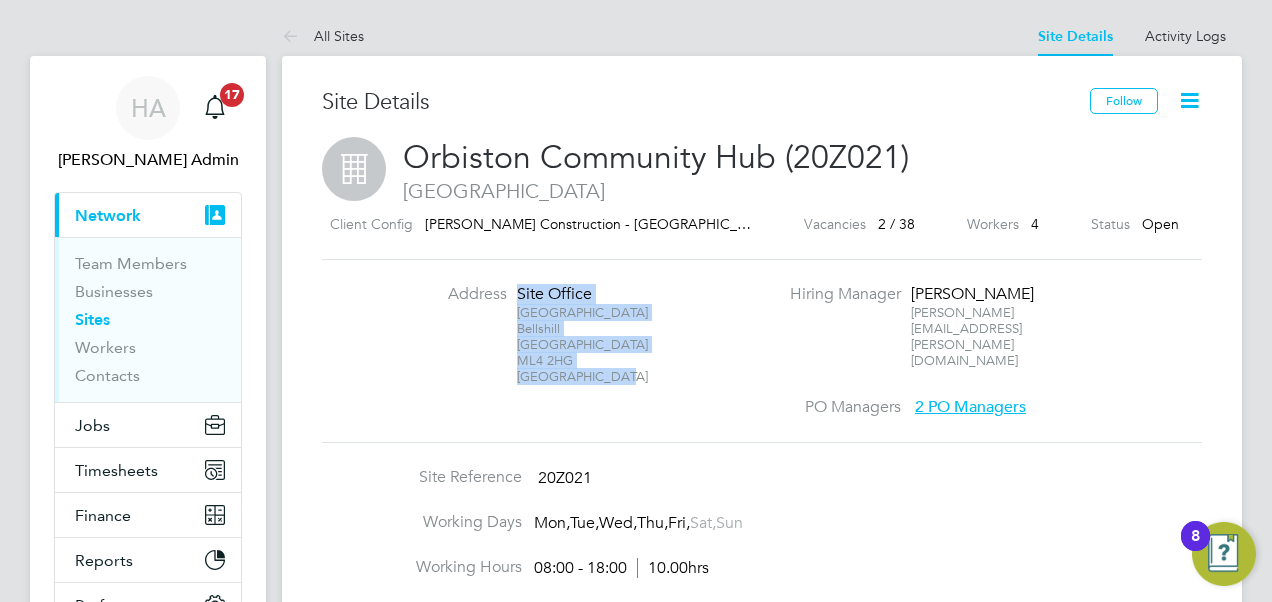 drag, startPoint x: 608, startPoint y: 374, endPoint x: 507, endPoint y: 268, distance: 146.4138 